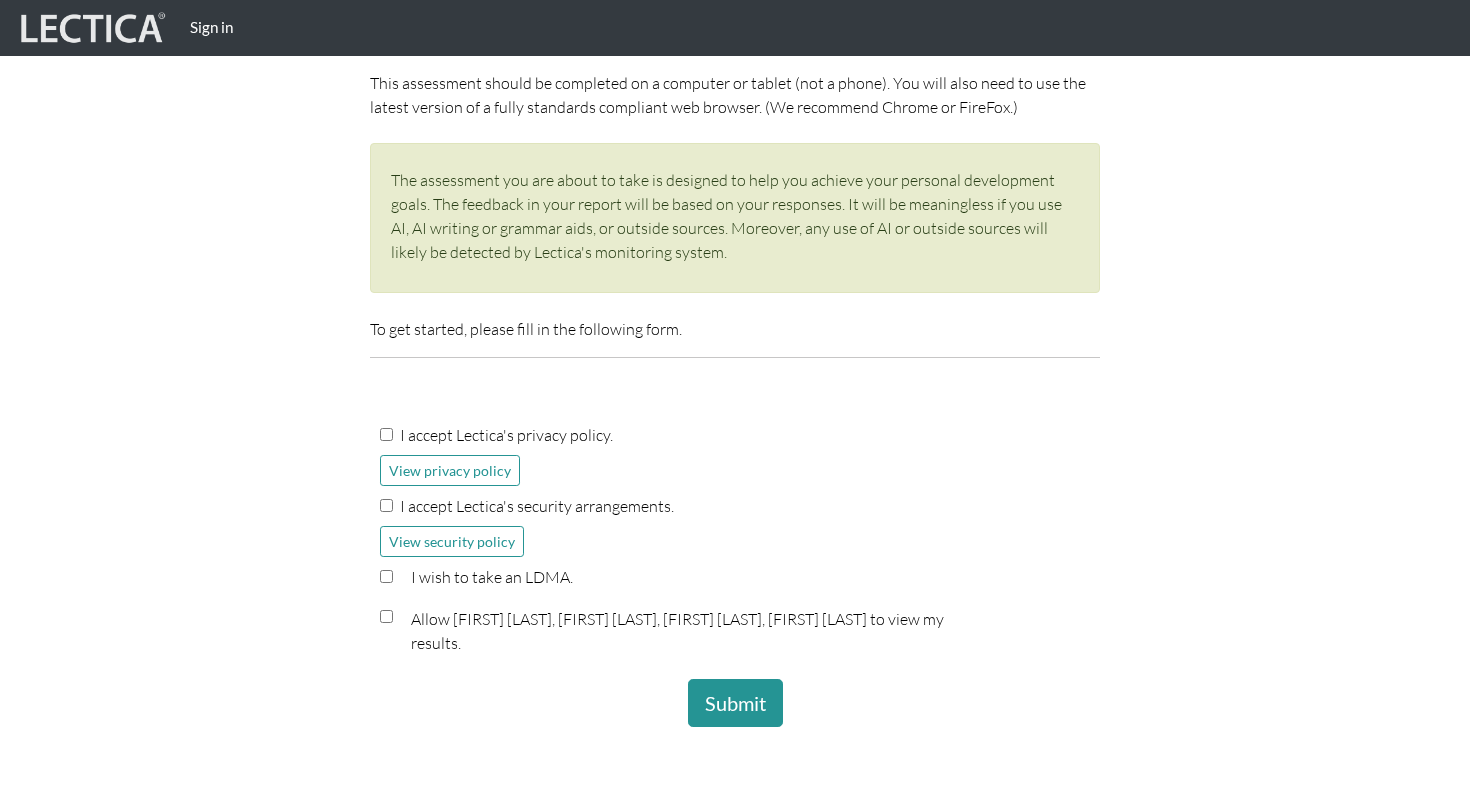 scroll, scrollTop: 294, scrollLeft: 0, axis: vertical 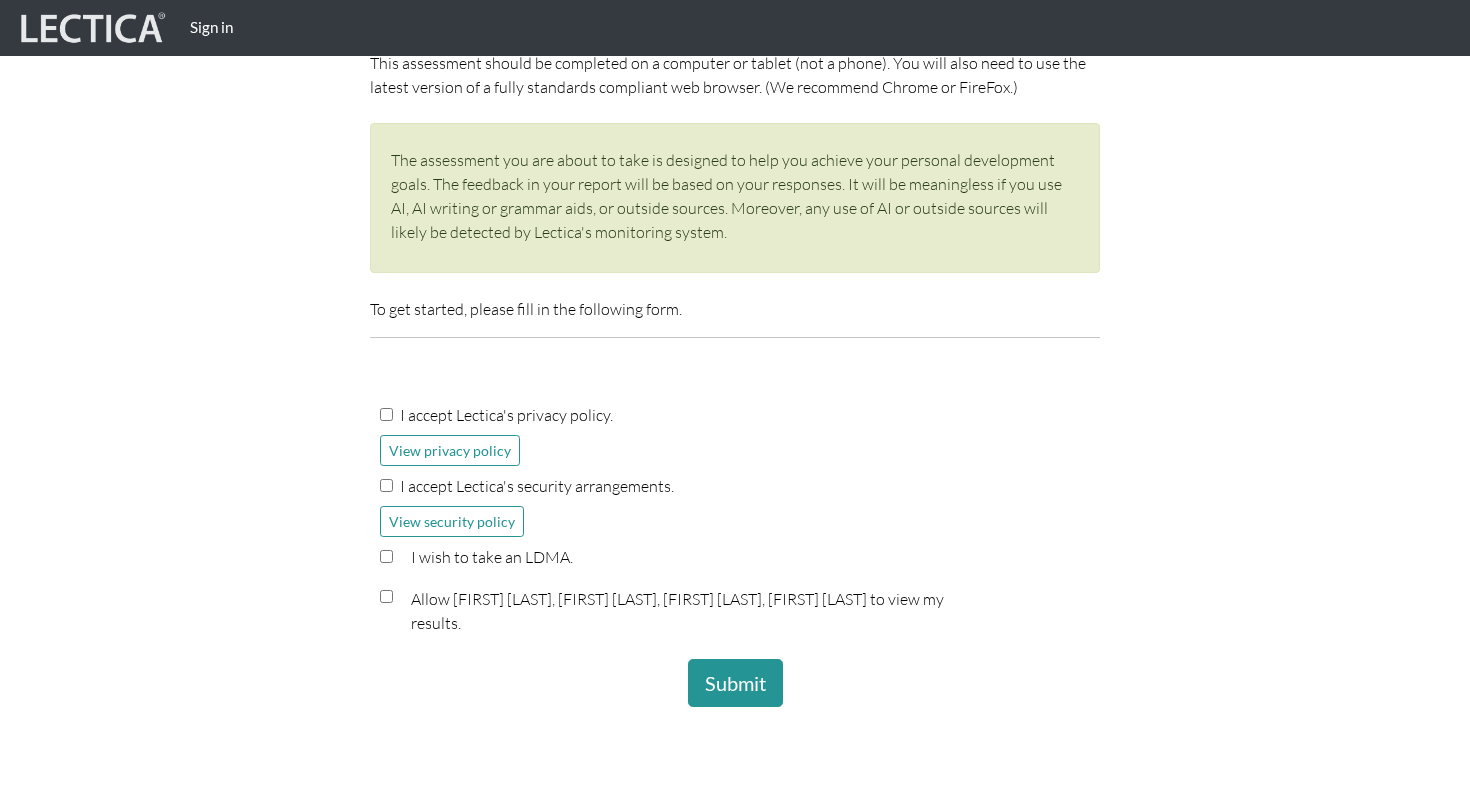 click on "I accept Lectica's privacy policy." at bounding box center [506, 415] 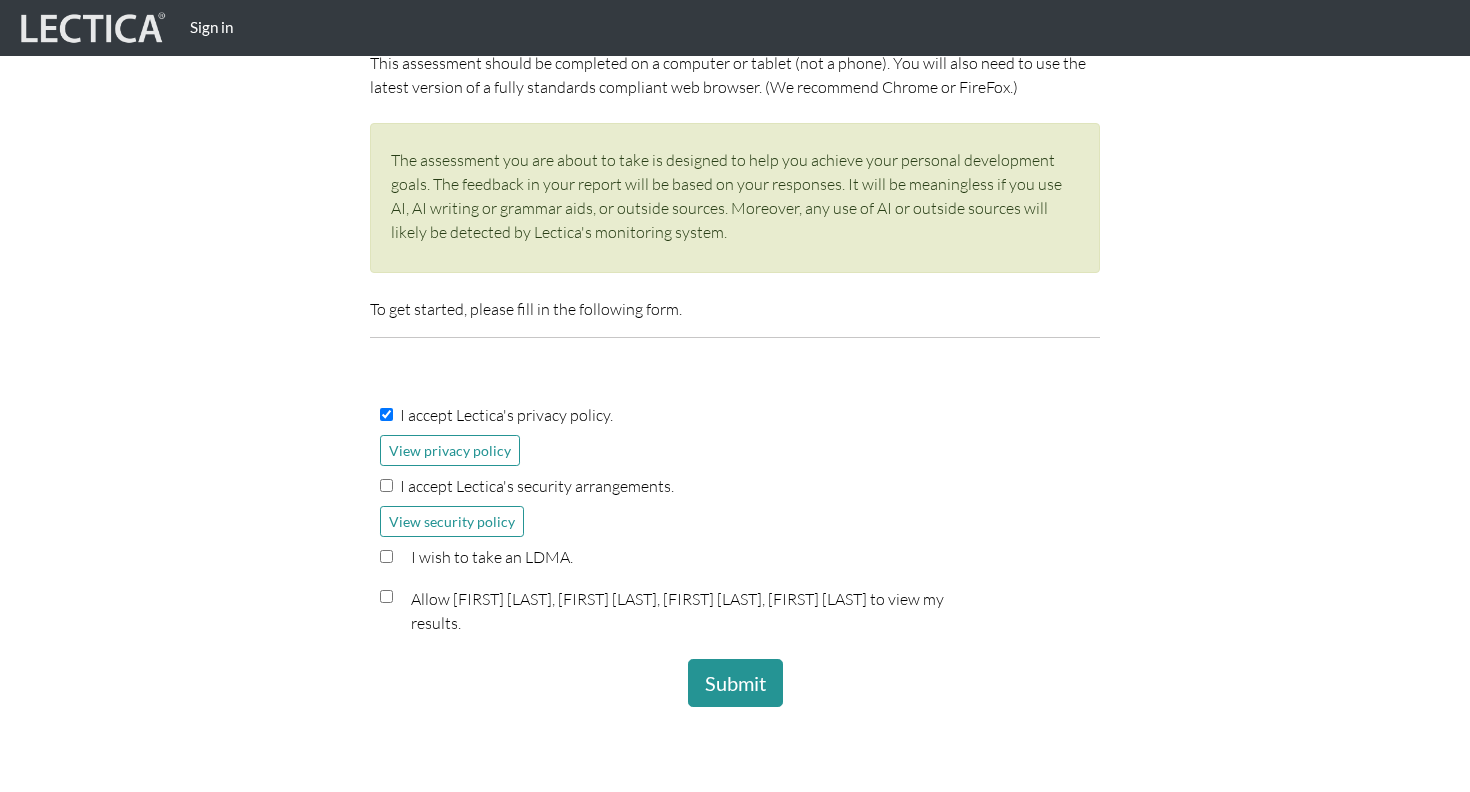 click on "I accept Lectica's security arrangements." at bounding box center [537, 486] 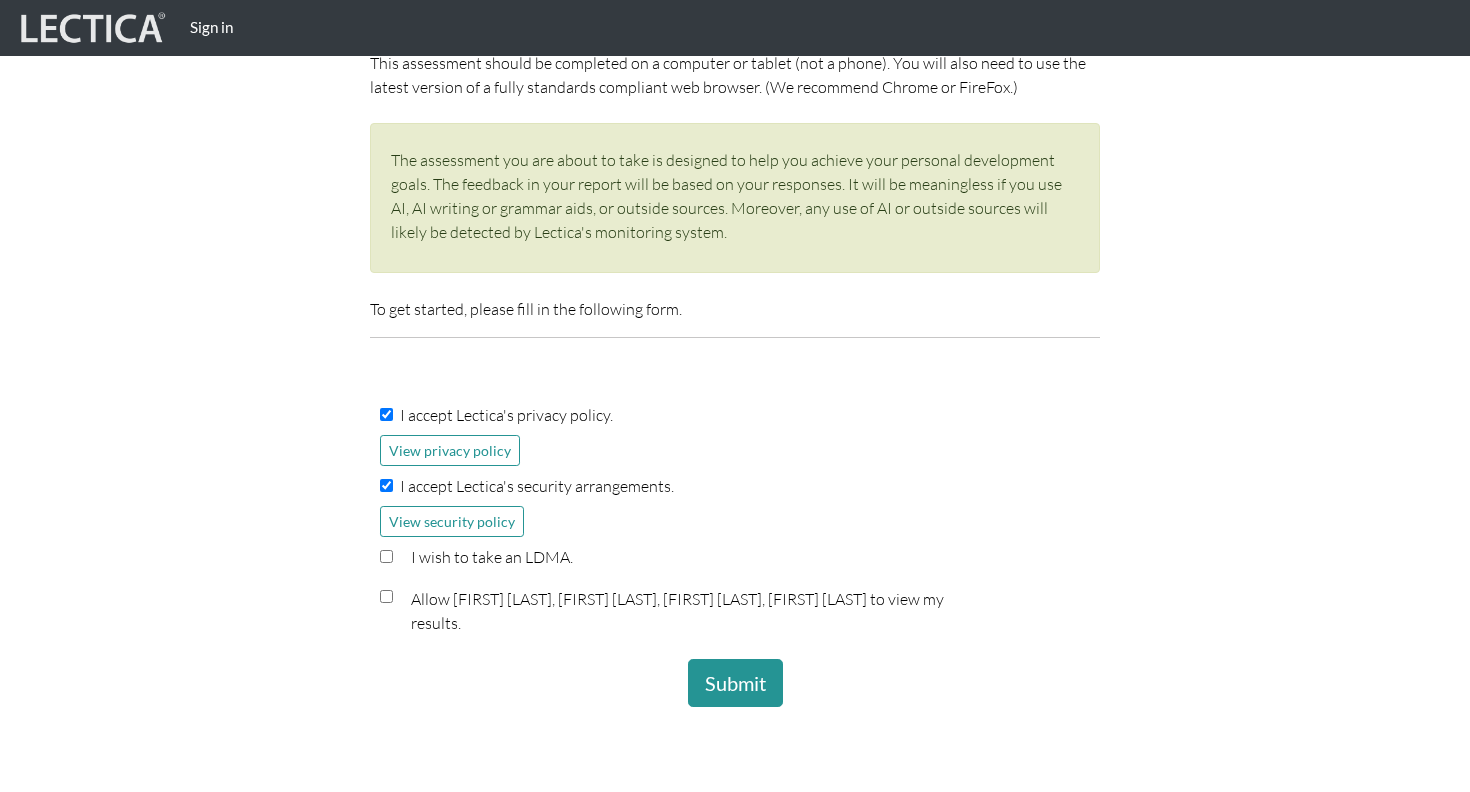 click on "I wish to take an LDMA." at bounding box center [735, 561] 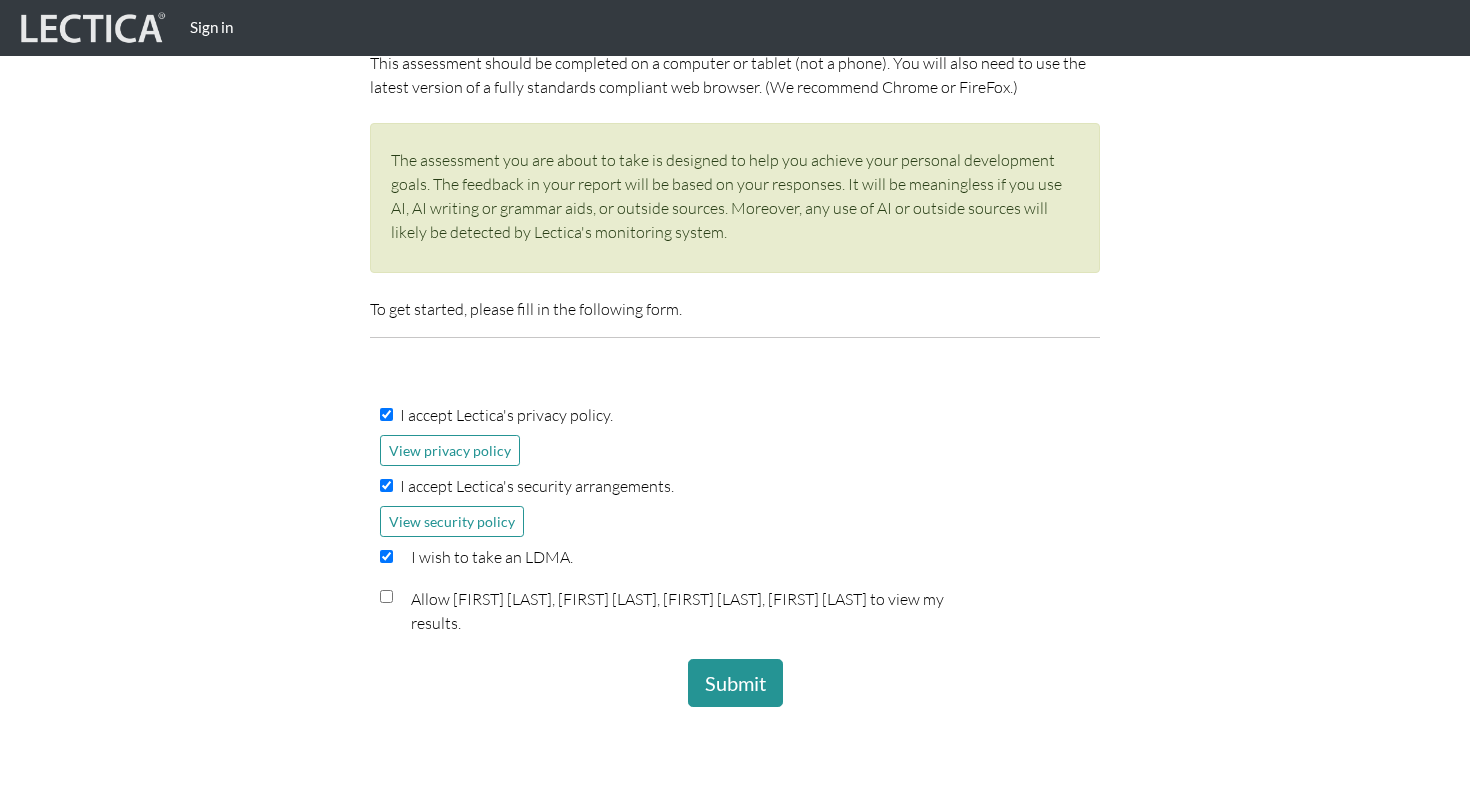 click on "Allow Norio Suzuki, Yuki Okuno, Kotono Matsushita, Test taker to view my results." at bounding box center (685, 611) 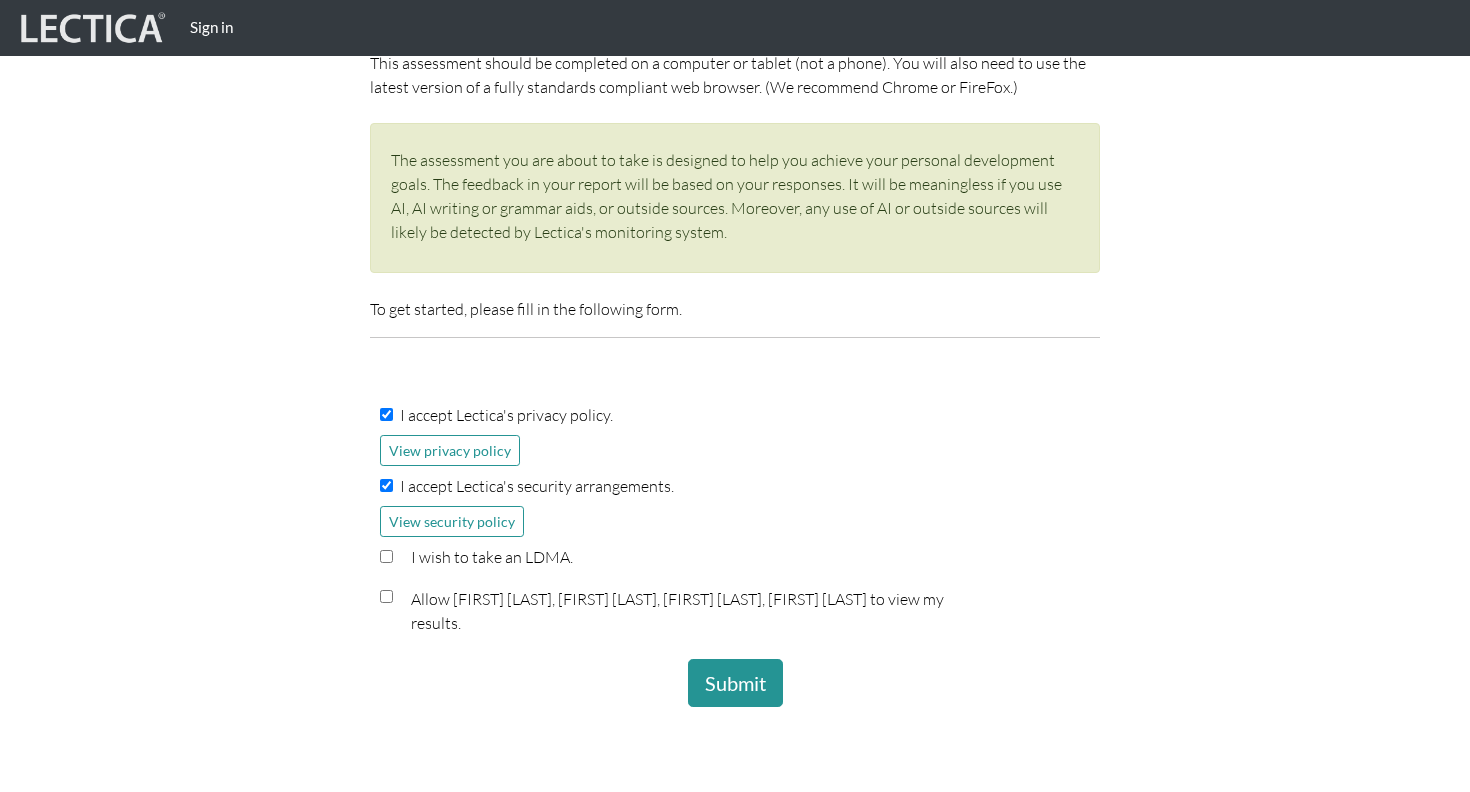 click on "I accept Lectica's privacy policy.   View privacy policy     I accept Lectica's security arrangements.   View security policy     I wish to take an LDMA.     Allow Norio Suzuki, Yuki Okuno, Kotono Matsushita, Test taker to view my results." at bounding box center [735, 531] 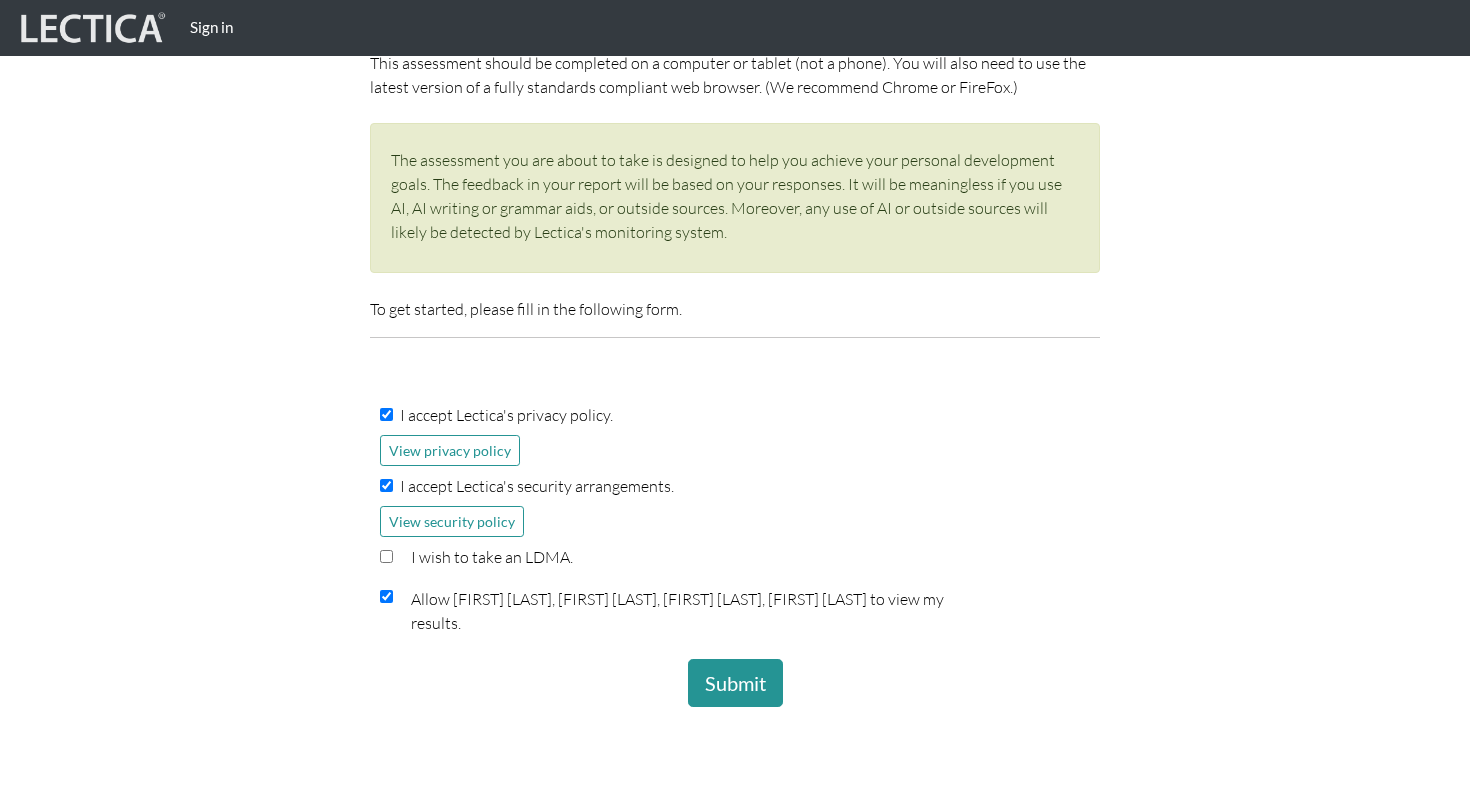 click on "I wish to take an LDMA." at bounding box center [386, 556] 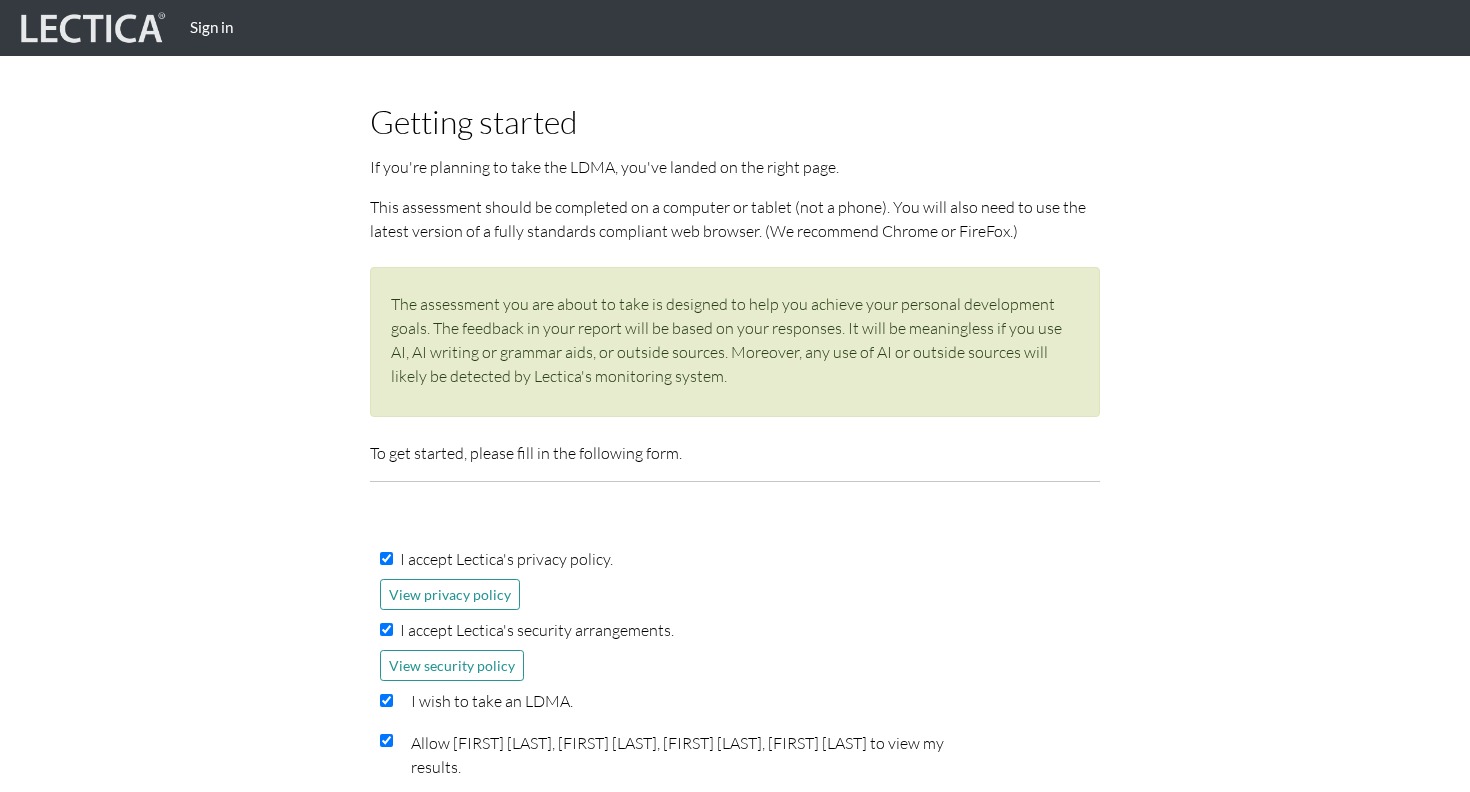 scroll, scrollTop: 393, scrollLeft: 0, axis: vertical 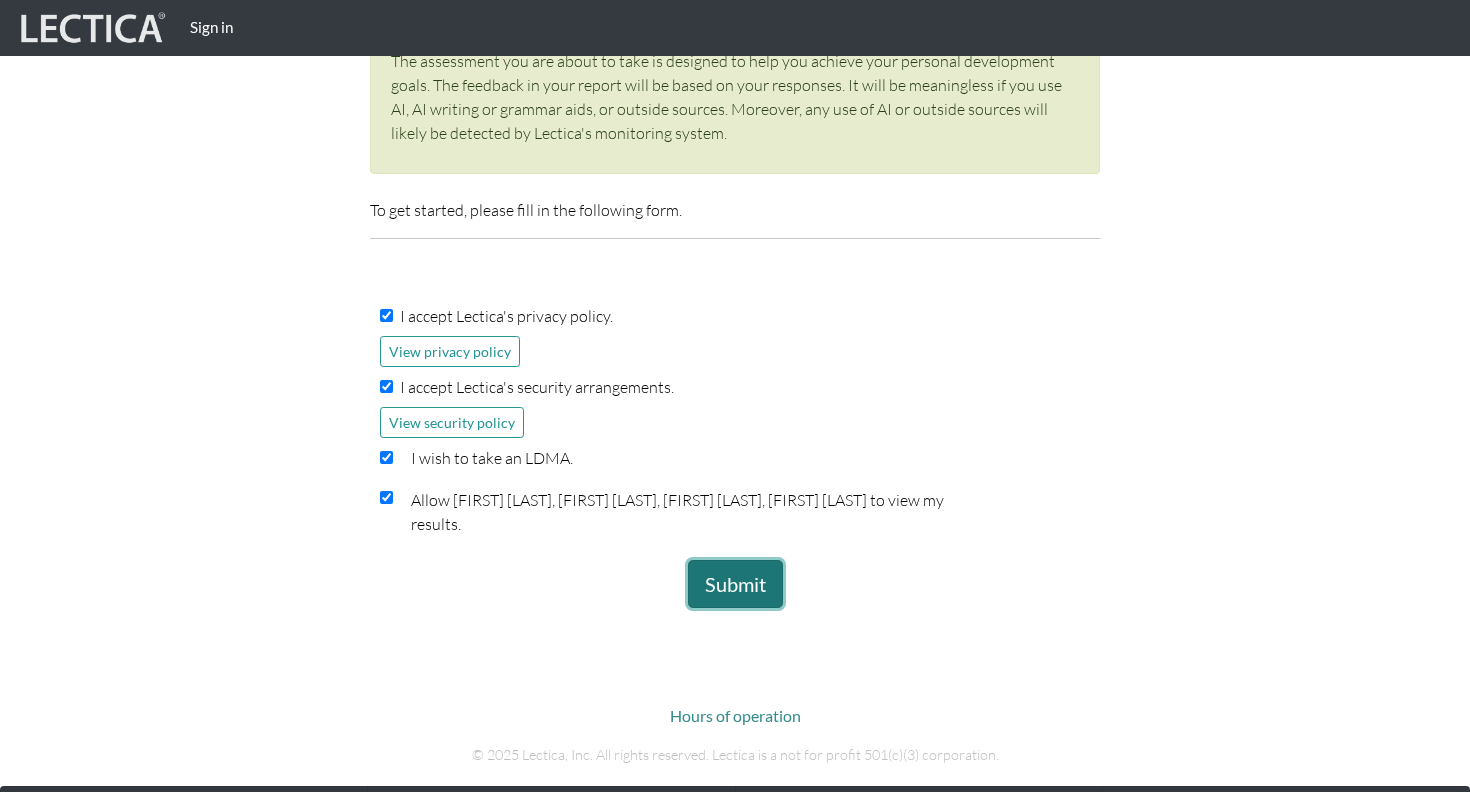 click on "Submit" at bounding box center [735, 584] 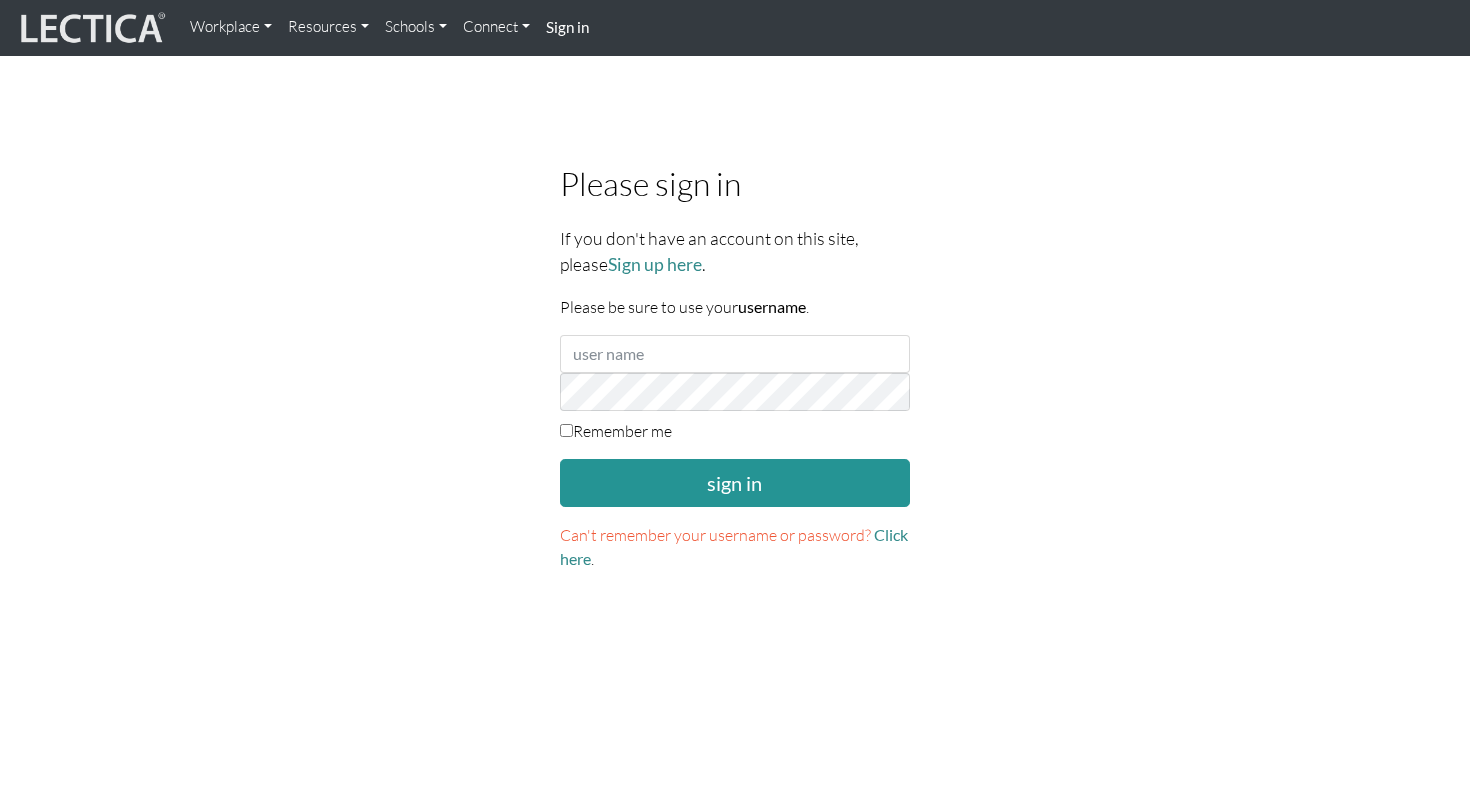 scroll, scrollTop: 0, scrollLeft: 0, axis: both 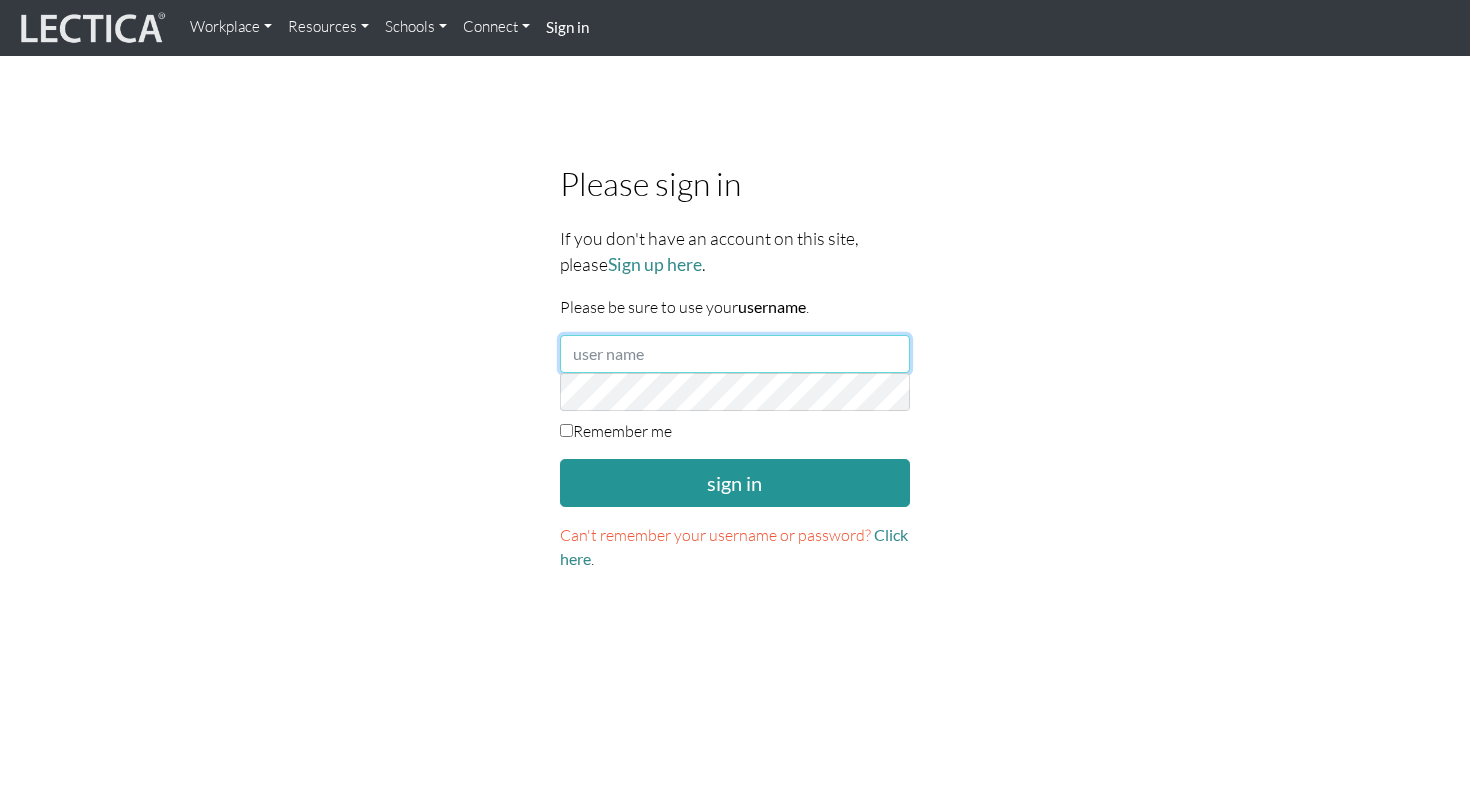 click at bounding box center (735, 354) 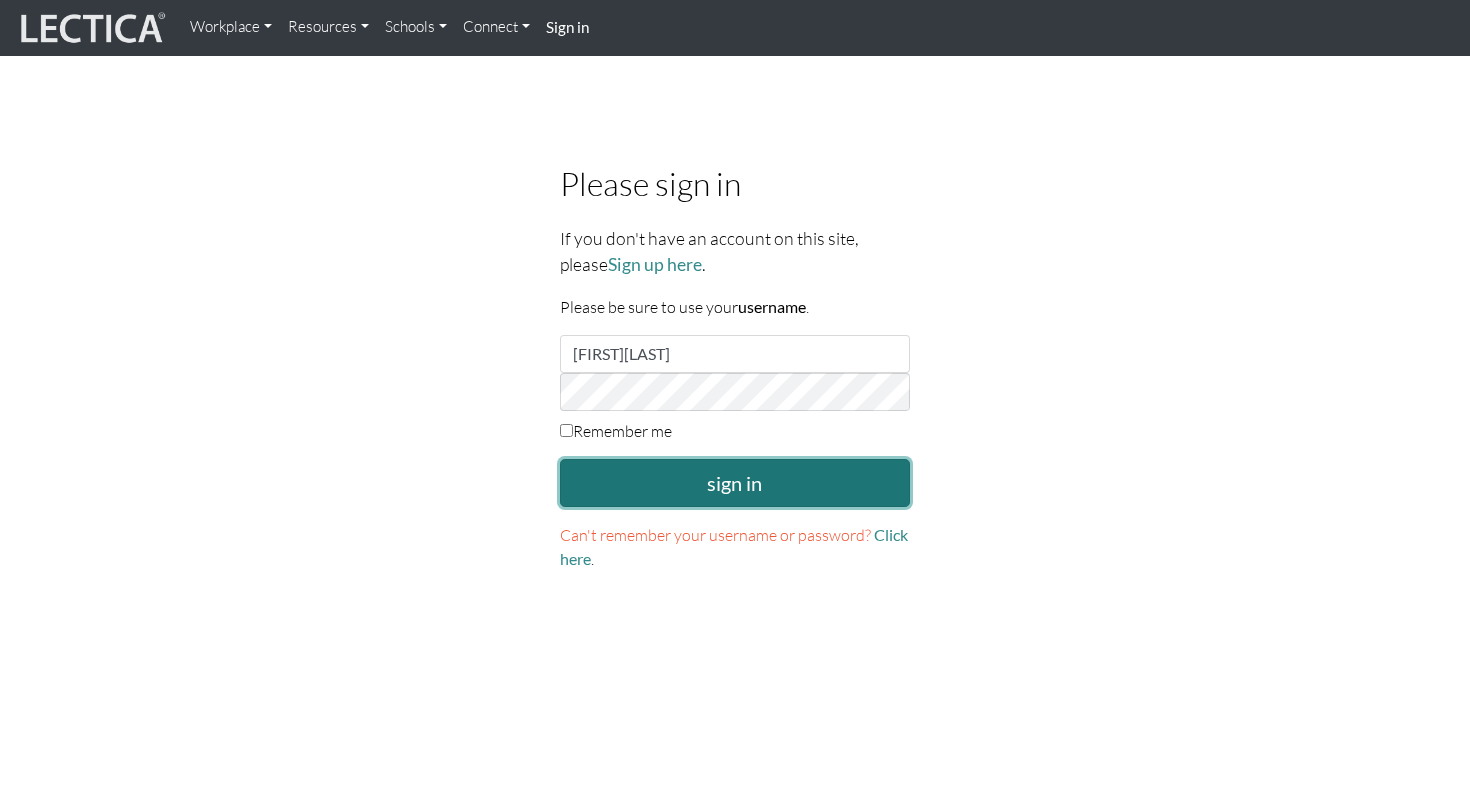 click on "sign in" at bounding box center [735, 483] 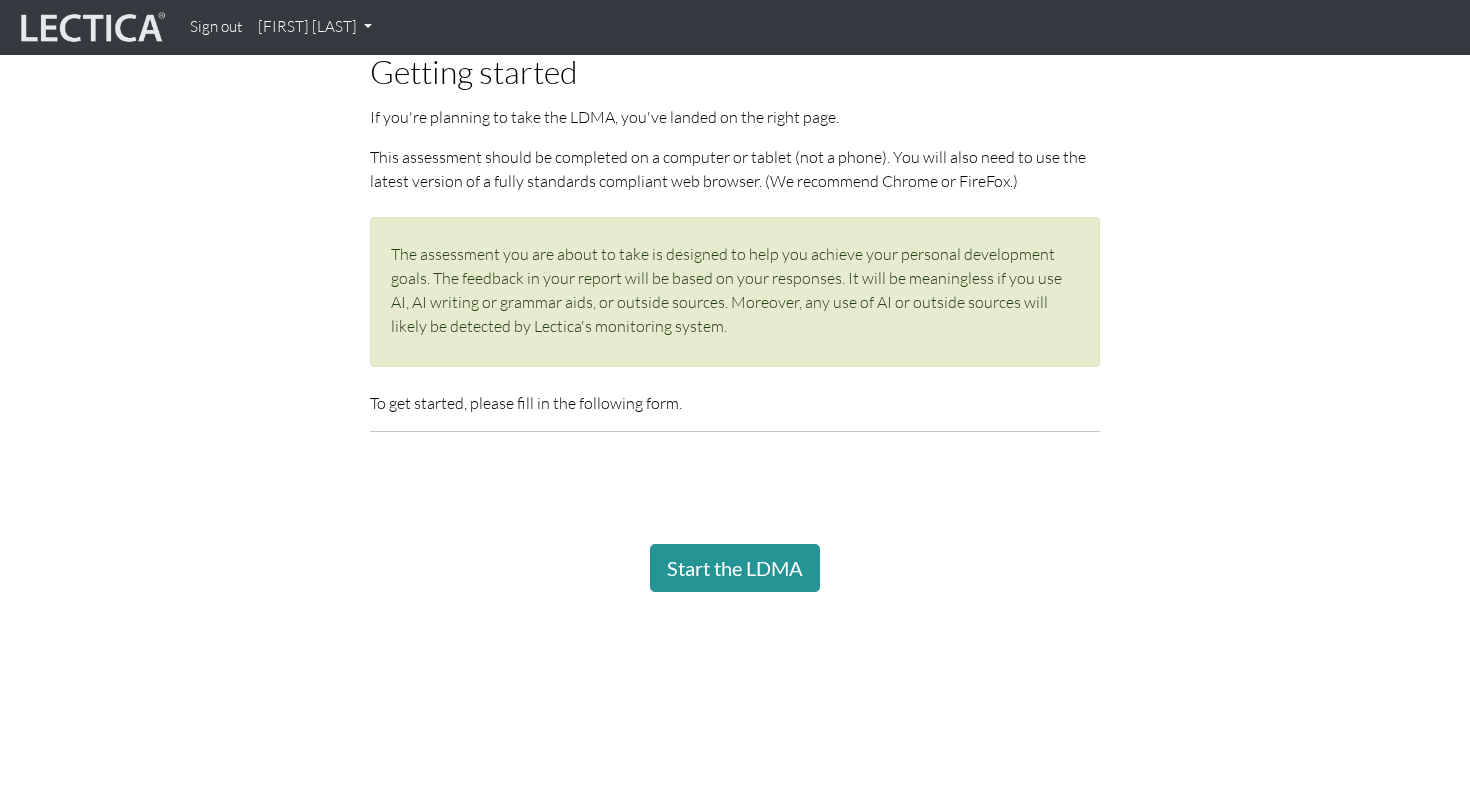 scroll, scrollTop: 154, scrollLeft: 0, axis: vertical 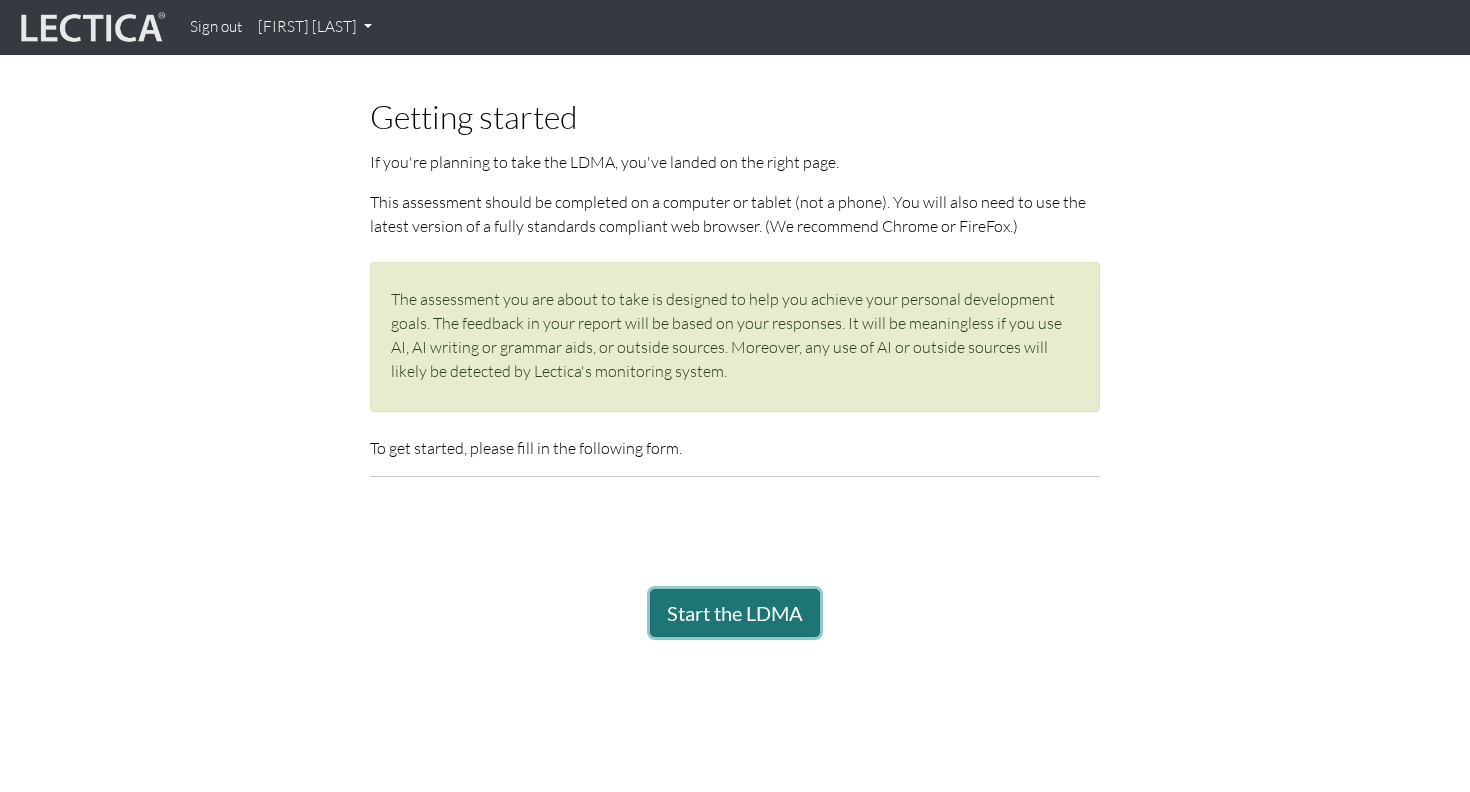 click on "Start the LDMA" at bounding box center [735, 613] 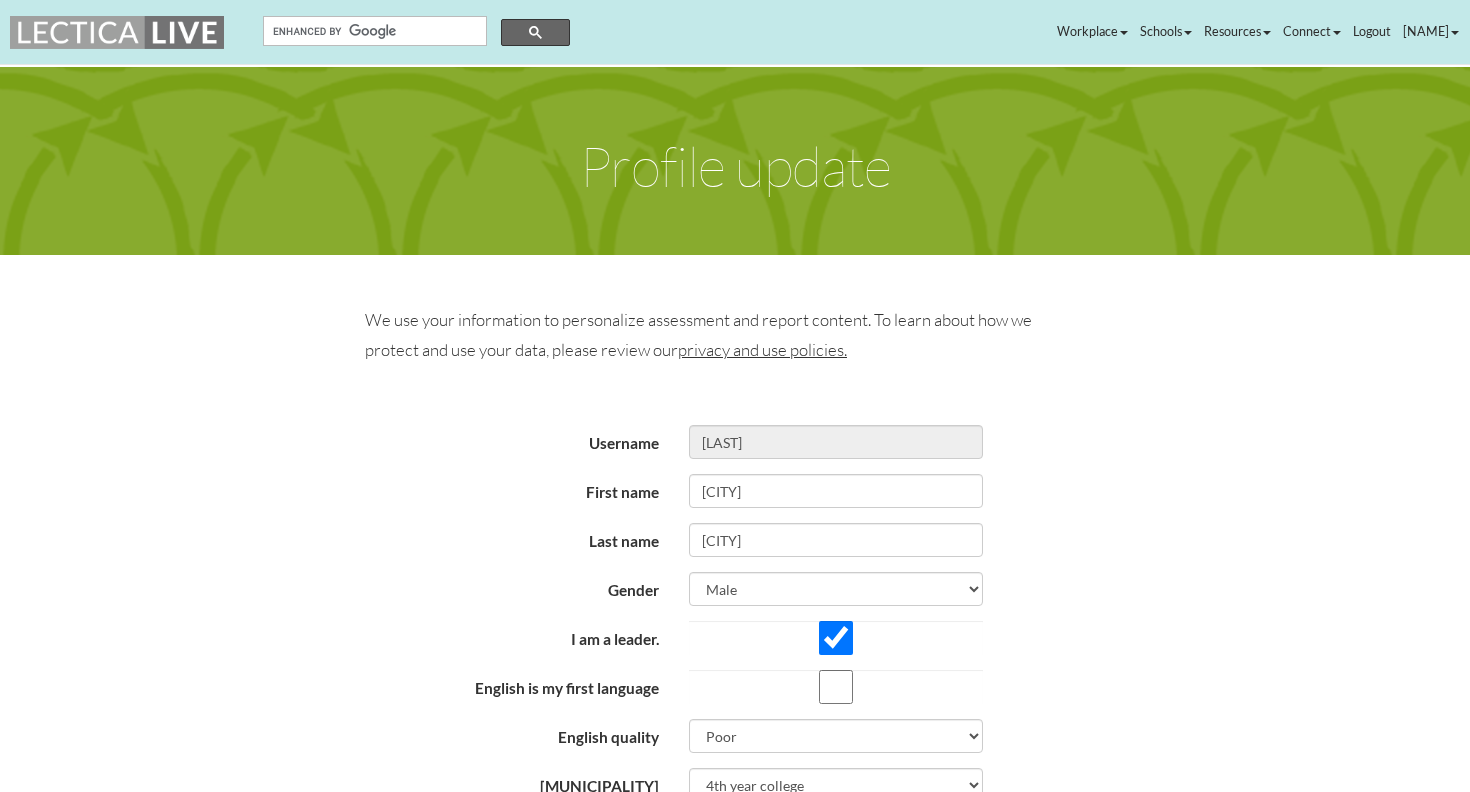 scroll, scrollTop: 0, scrollLeft: 0, axis: both 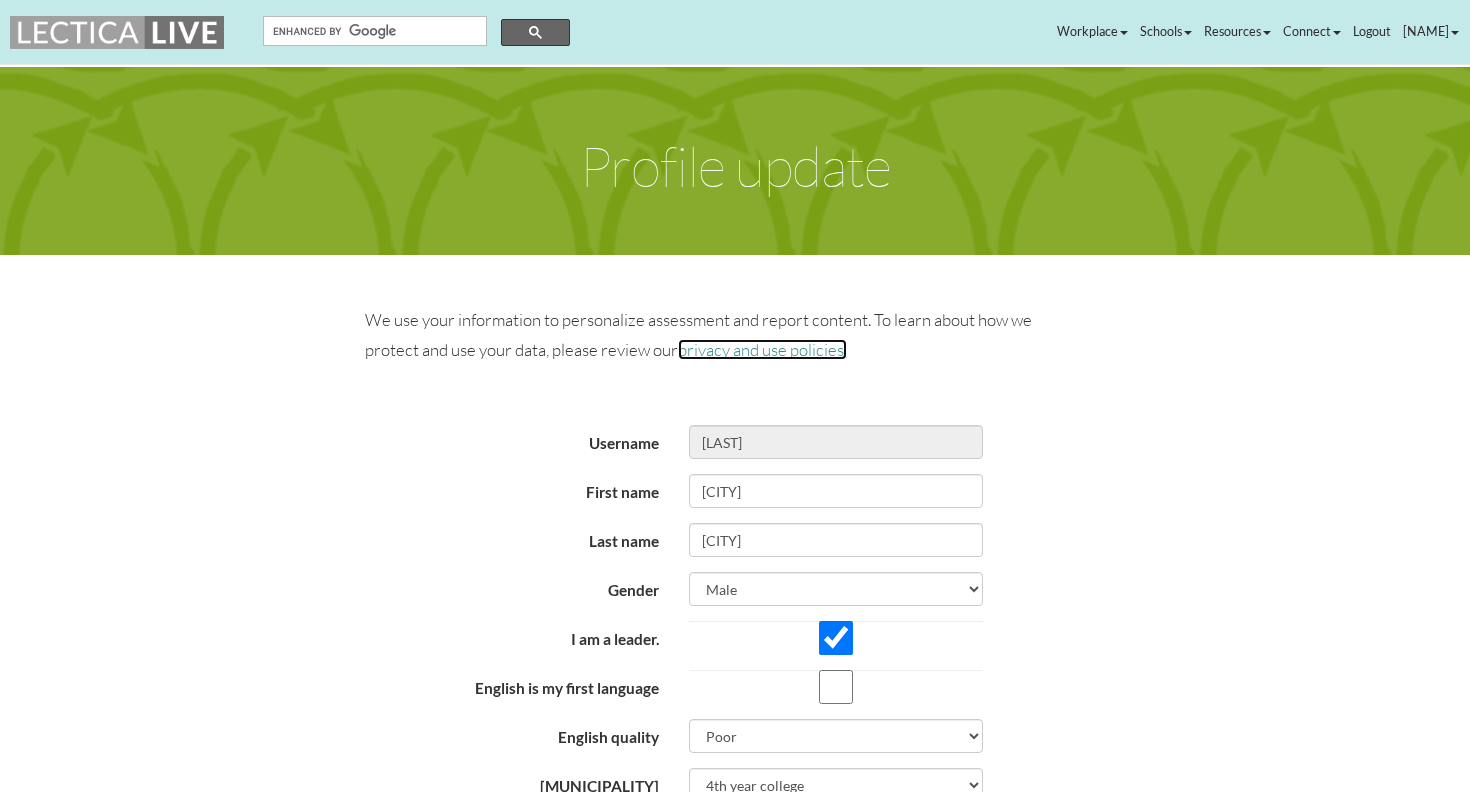 click on "privacy and use policies." at bounding box center (762, 349) 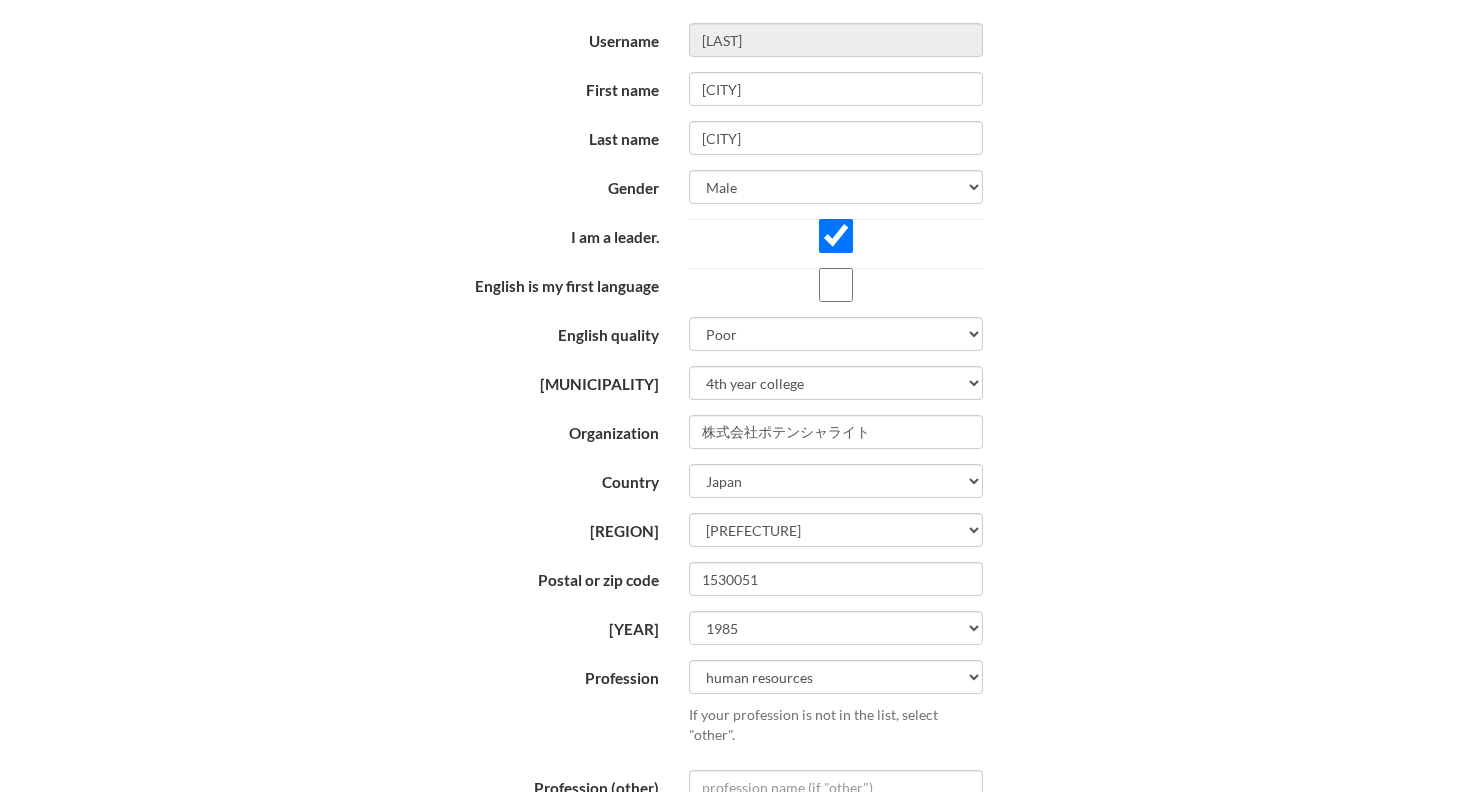 scroll, scrollTop: 595, scrollLeft: 0, axis: vertical 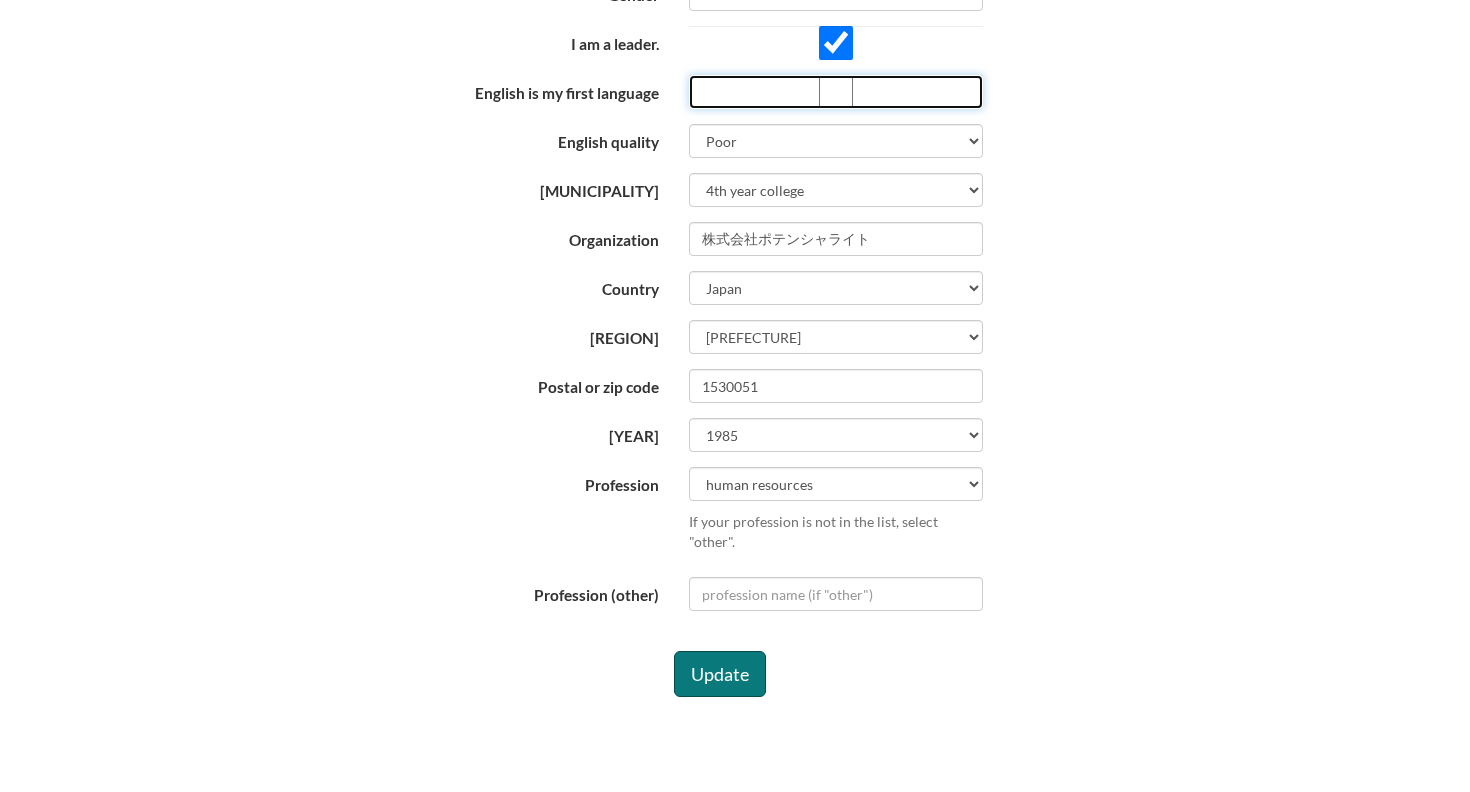 click on "English is my first language" at bounding box center (836, 92) 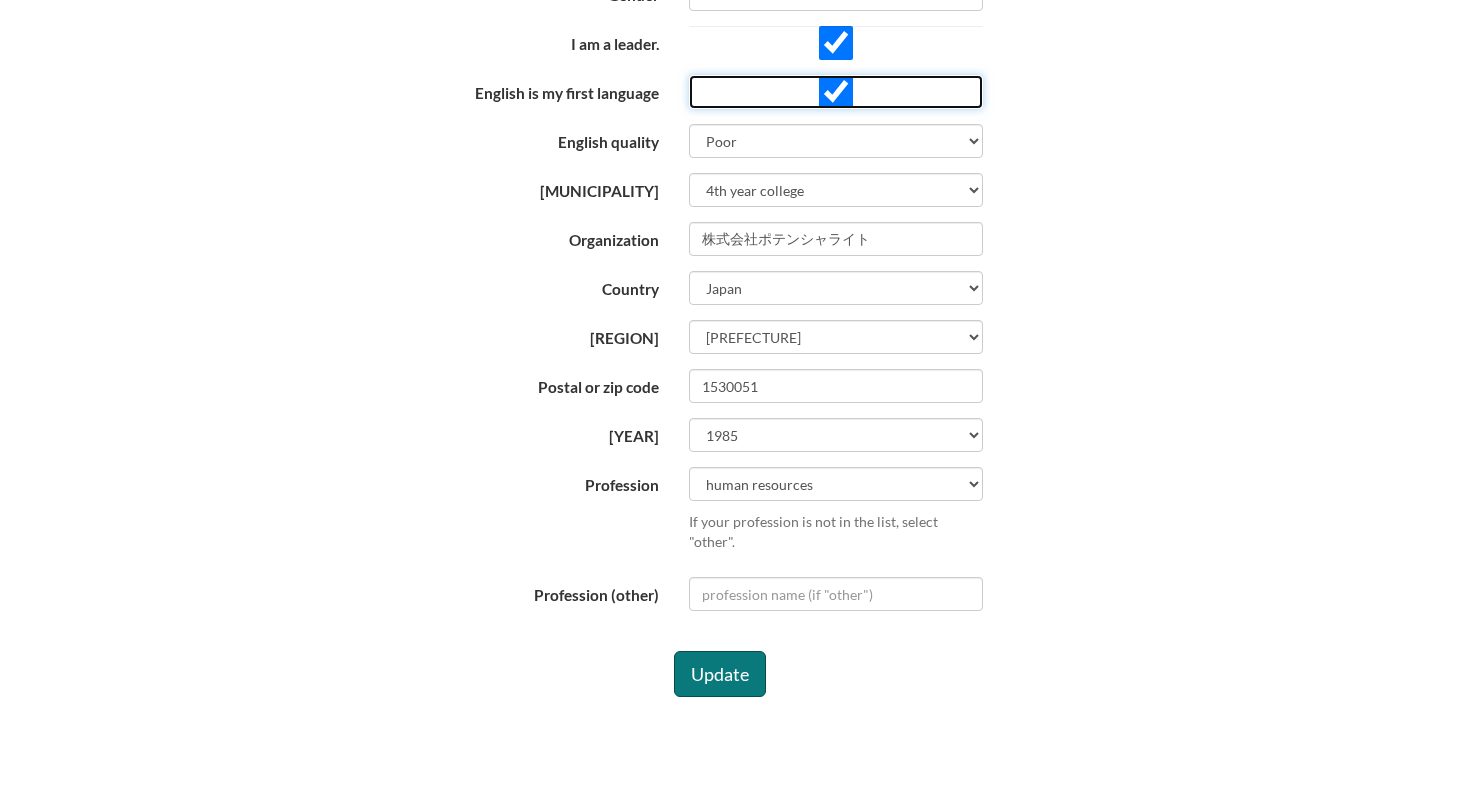 click on "English is my first language" at bounding box center (836, 92) 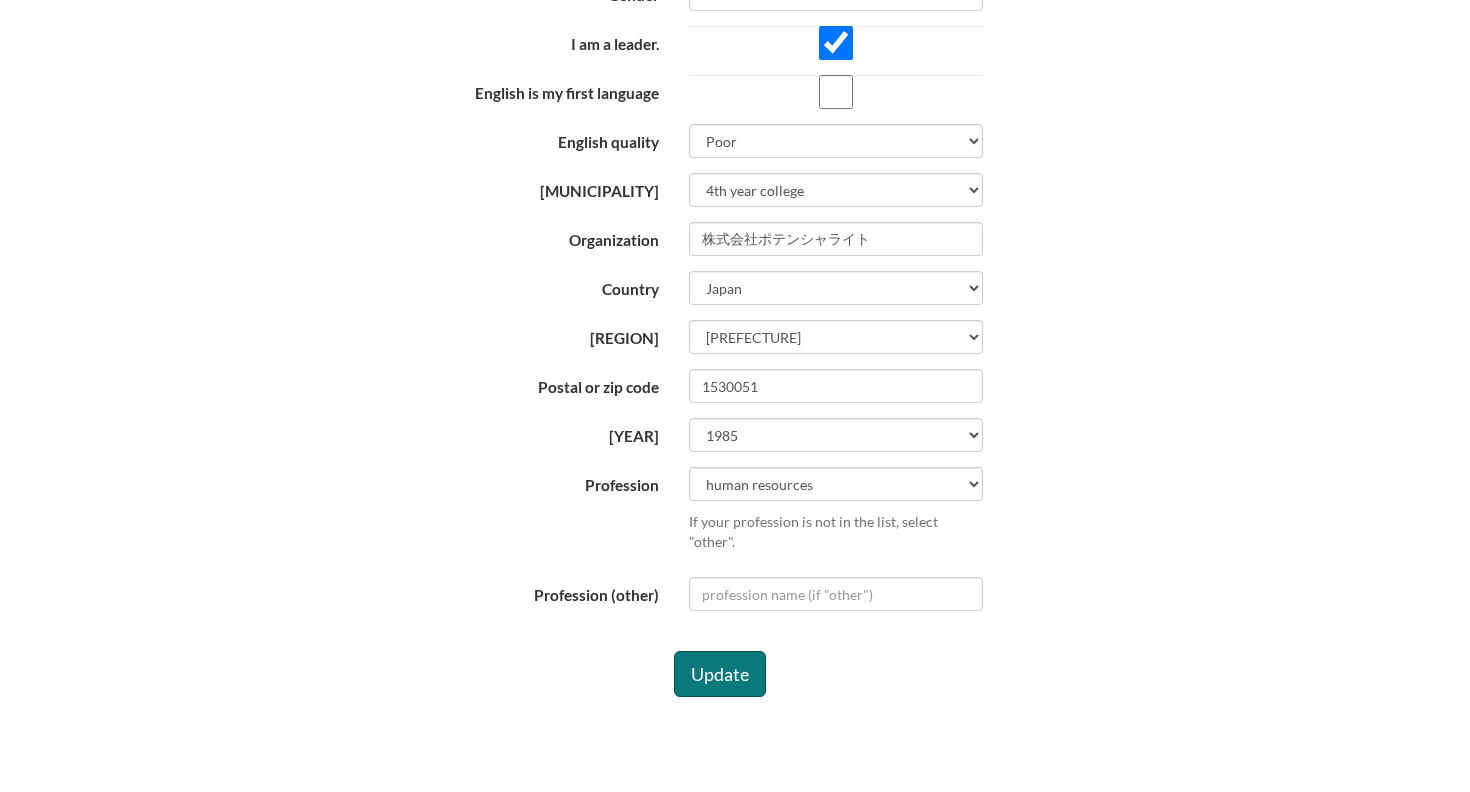 click on "Username
[USERNAME]
First name
[FIRST]
Last name
[LAST]
Gender
Male
Female
Binary
Non-binary
Opt out
I am a leader." at bounding box center [720, 293] 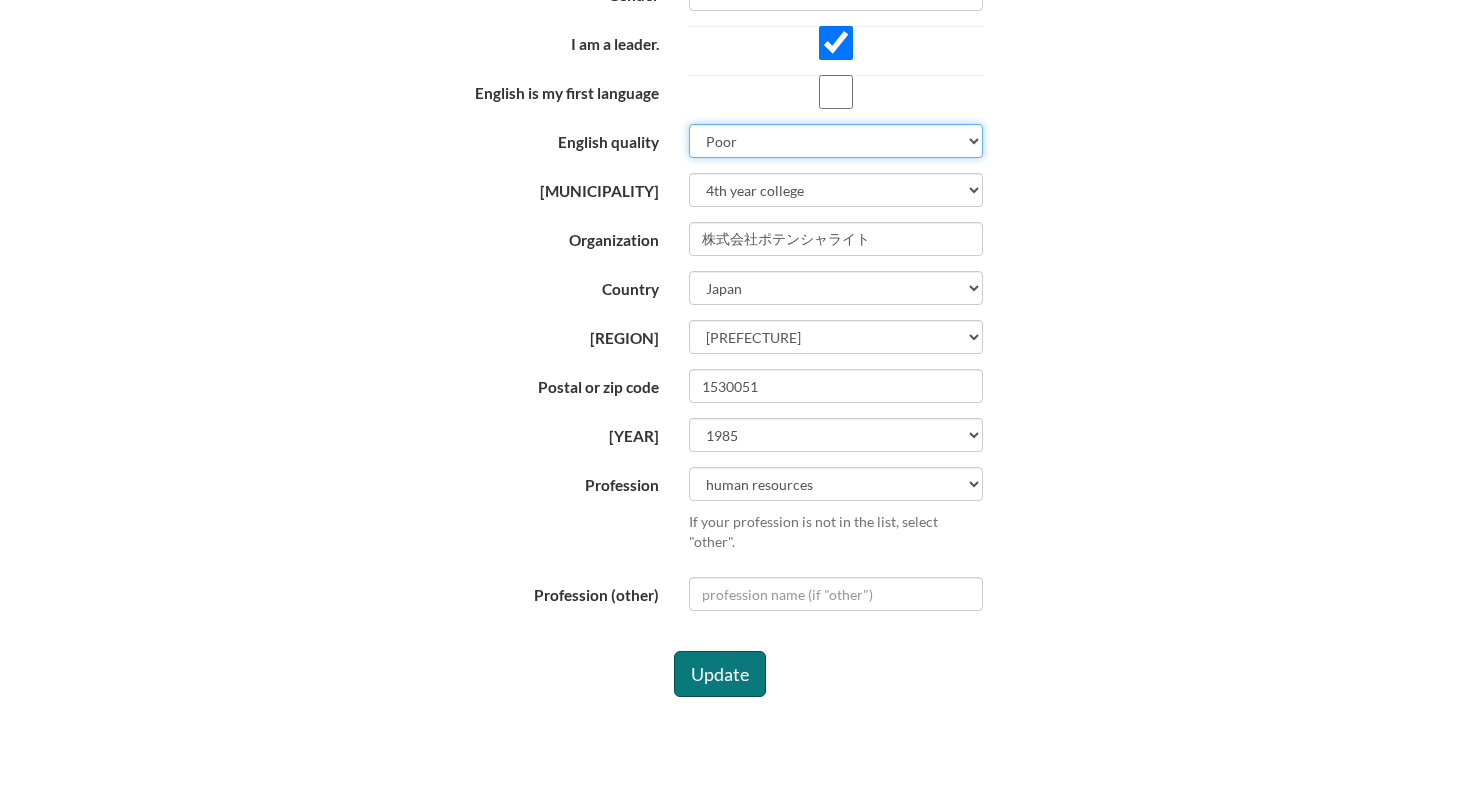 click on "How good is your English?
Outstanding
Excellent
Very good
Good
Not so good
Poor" at bounding box center [836, 141] 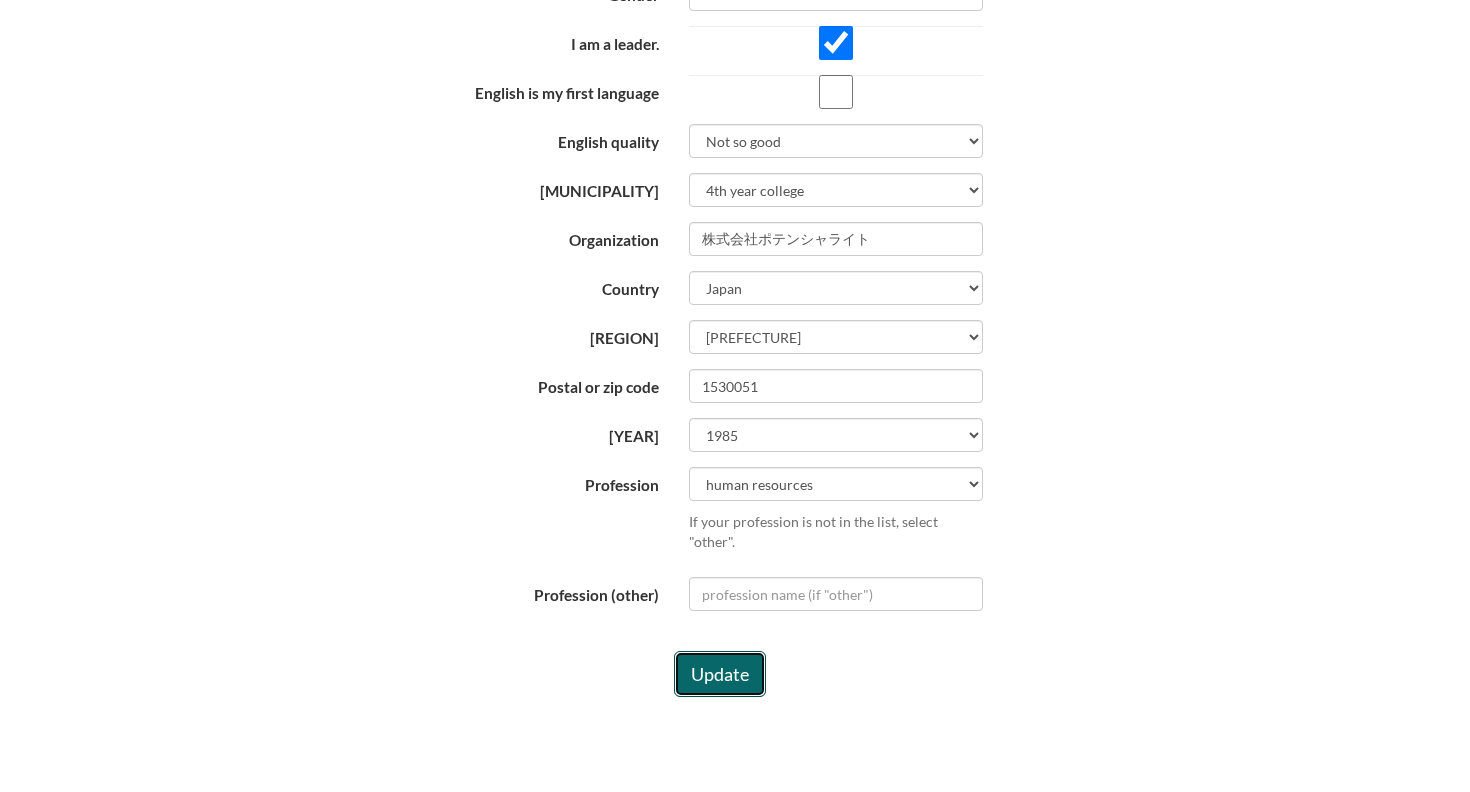 click on "Update" at bounding box center (720, 674) 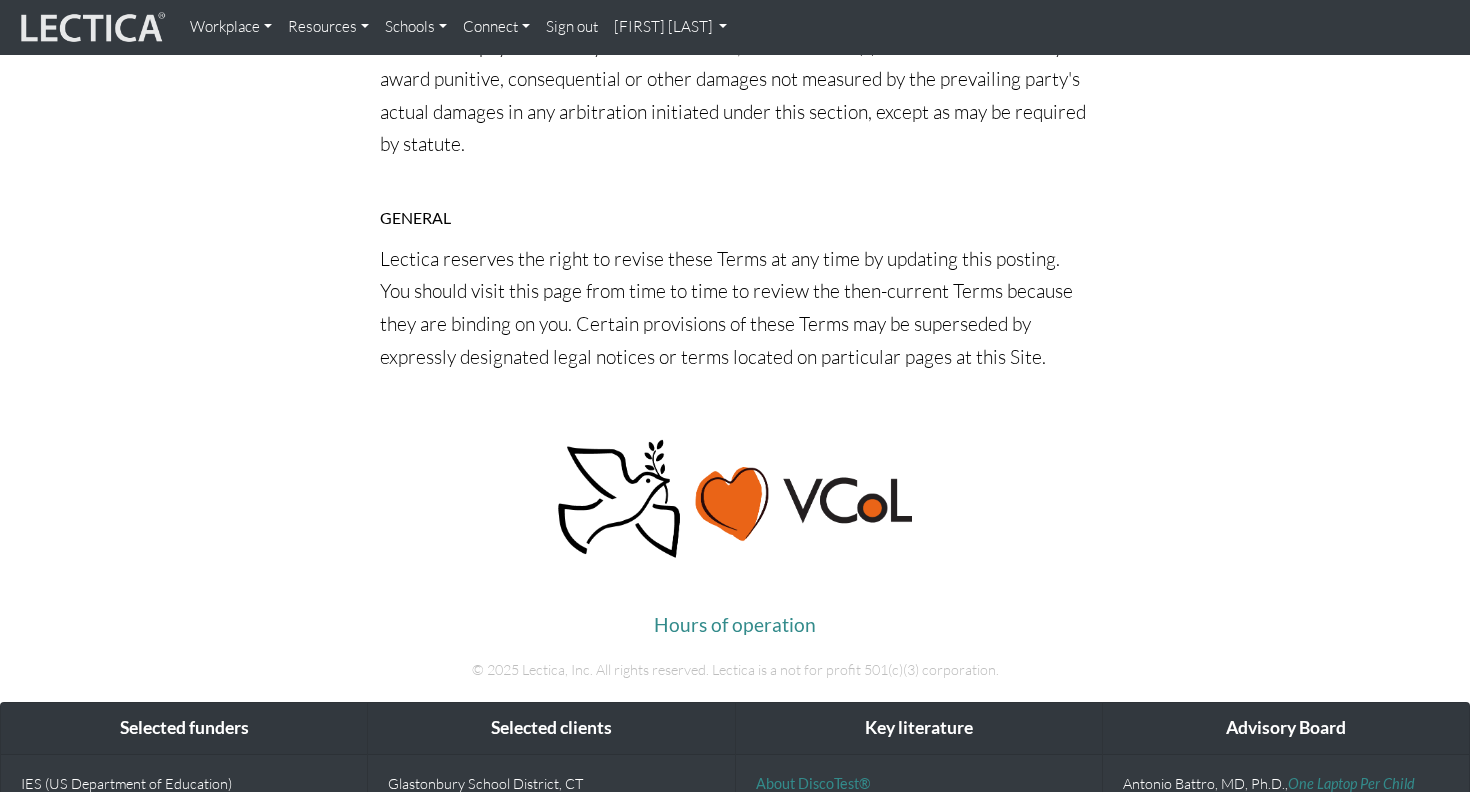scroll, scrollTop: 13584, scrollLeft: 0, axis: vertical 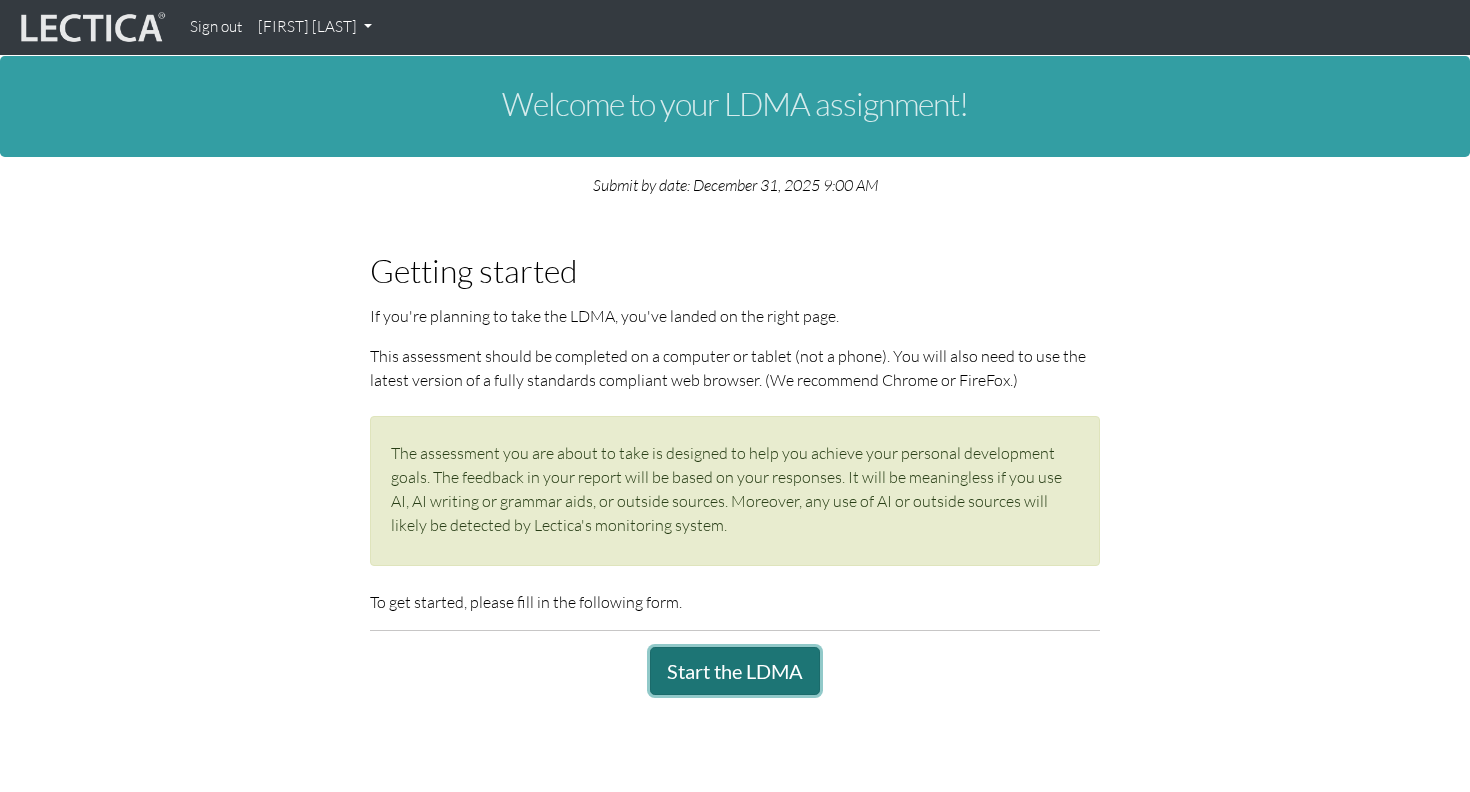 click on "Start the LDMA" at bounding box center [735, 671] 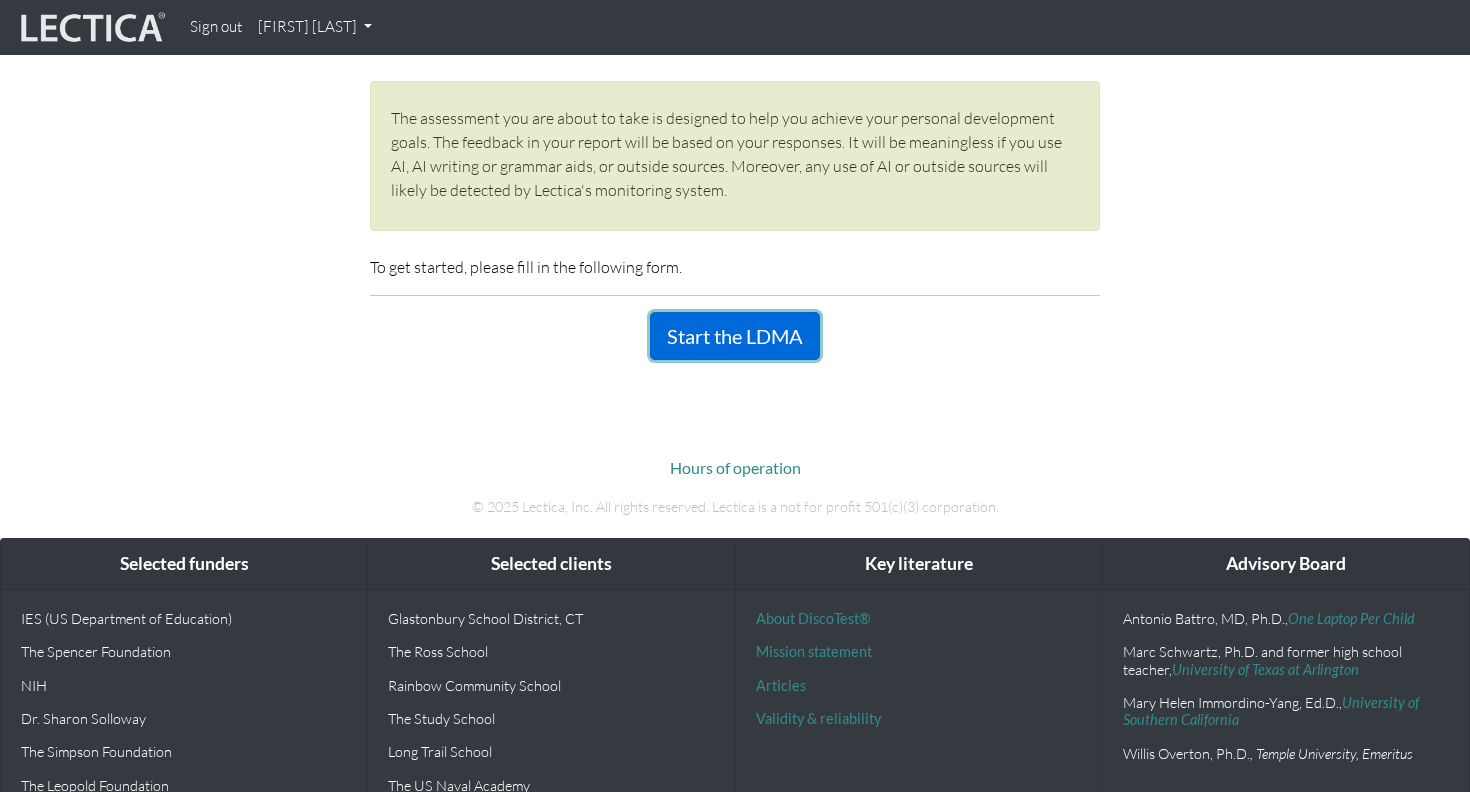 scroll, scrollTop: 439, scrollLeft: 0, axis: vertical 